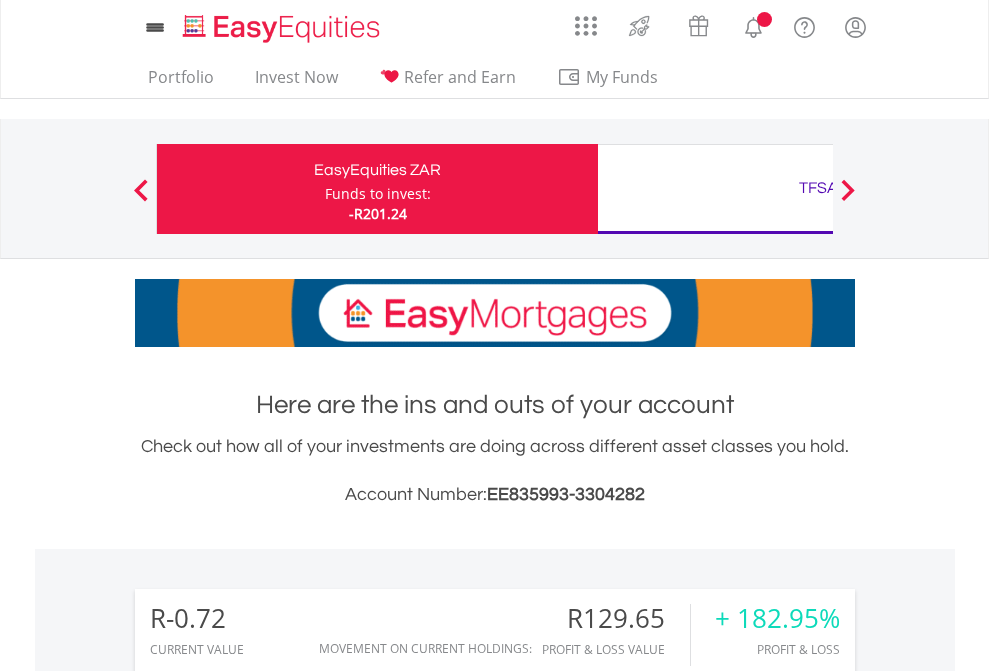scroll, scrollTop: 0, scrollLeft: 0, axis: both 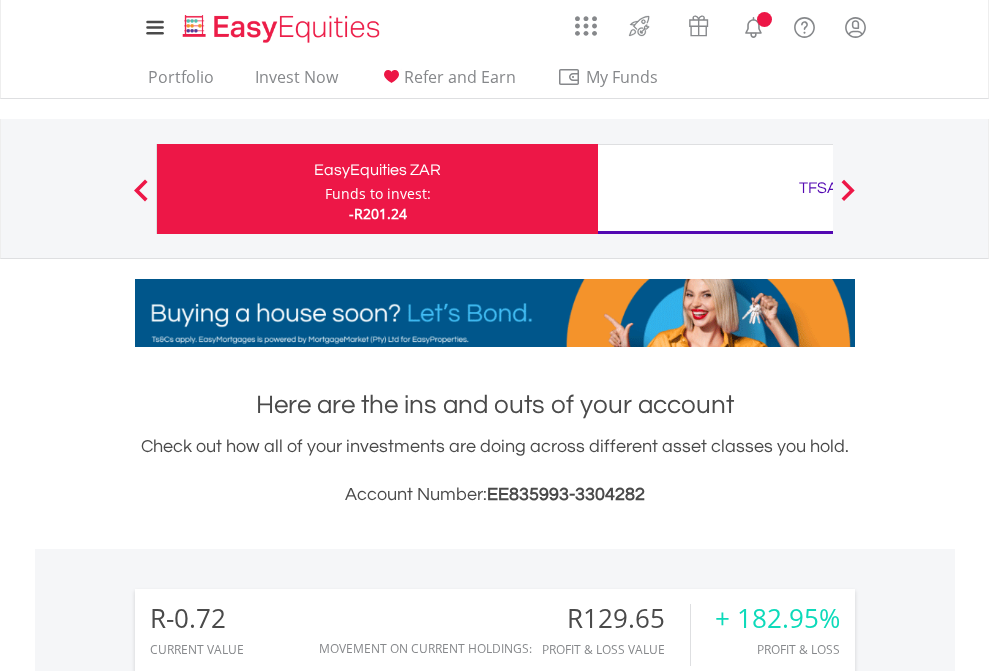 click on "Funds to invest:" at bounding box center [378, 194] 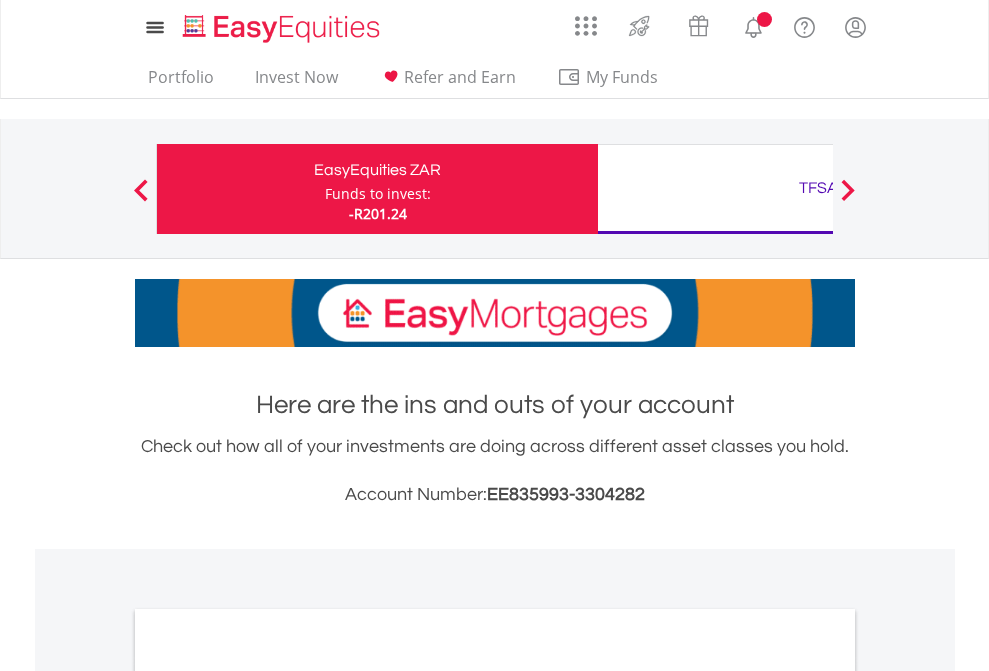 scroll, scrollTop: 0, scrollLeft: 0, axis: both 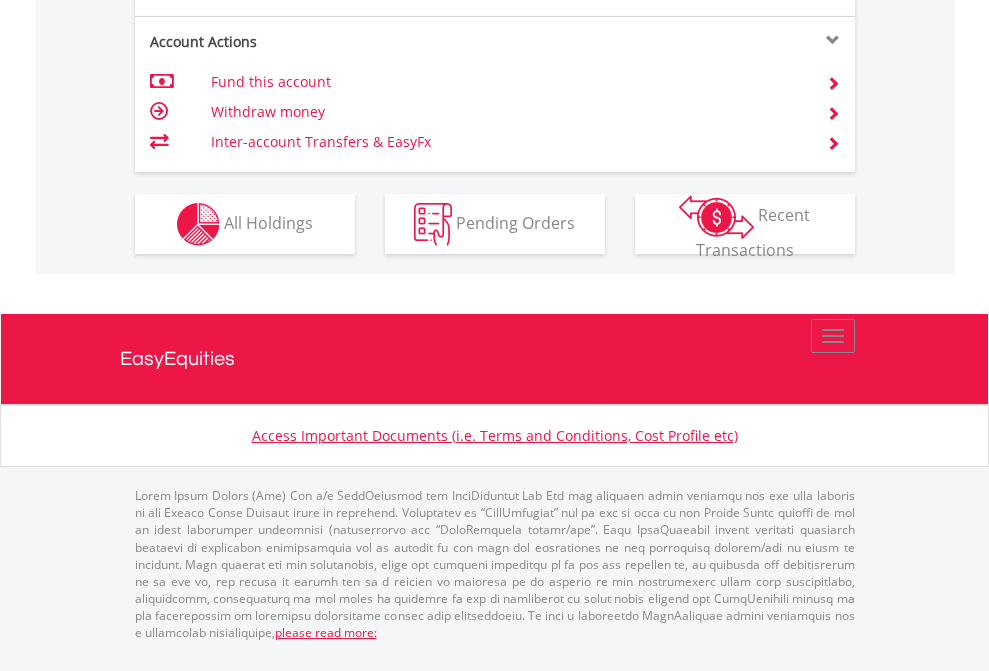 click on "Investment types" at bounding box center (706, -337) 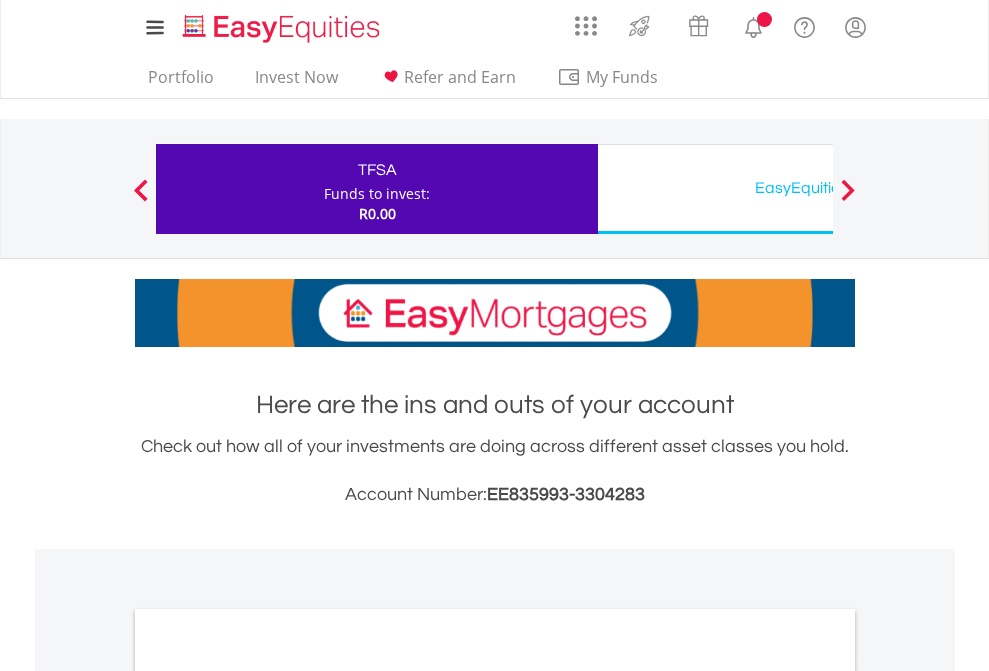 scroll, scrollTop: 0, scrollLeft: 0, axis: both 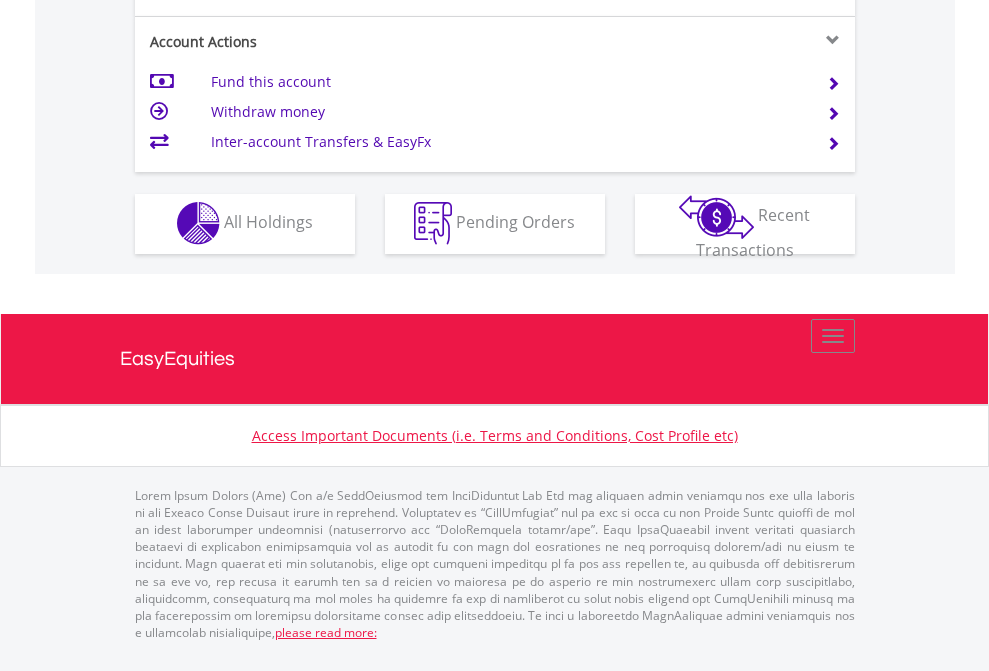 click on "Investment types" at bounding box center (706, -353) 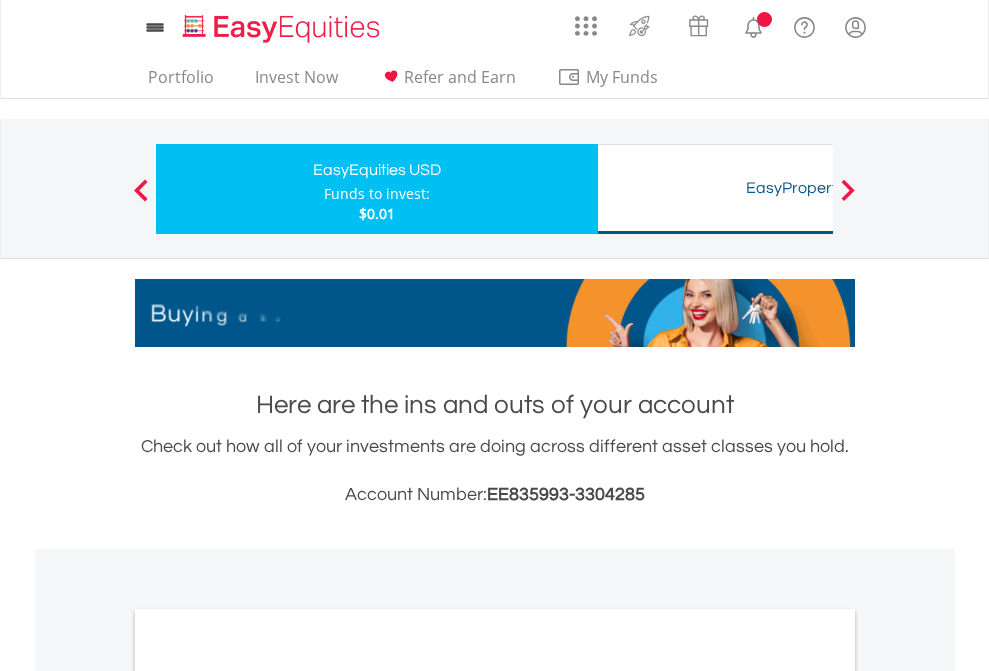 scroll, scrollTop: 0, scrollLeft: 0, axis: both 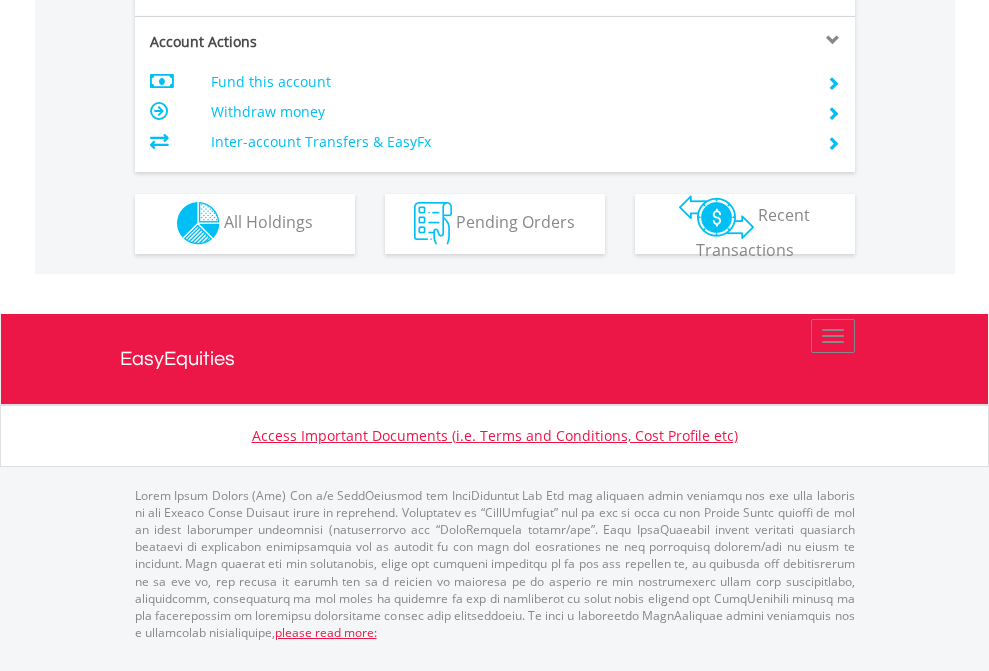 click on "Investment types" at bounding box center (706, -353) 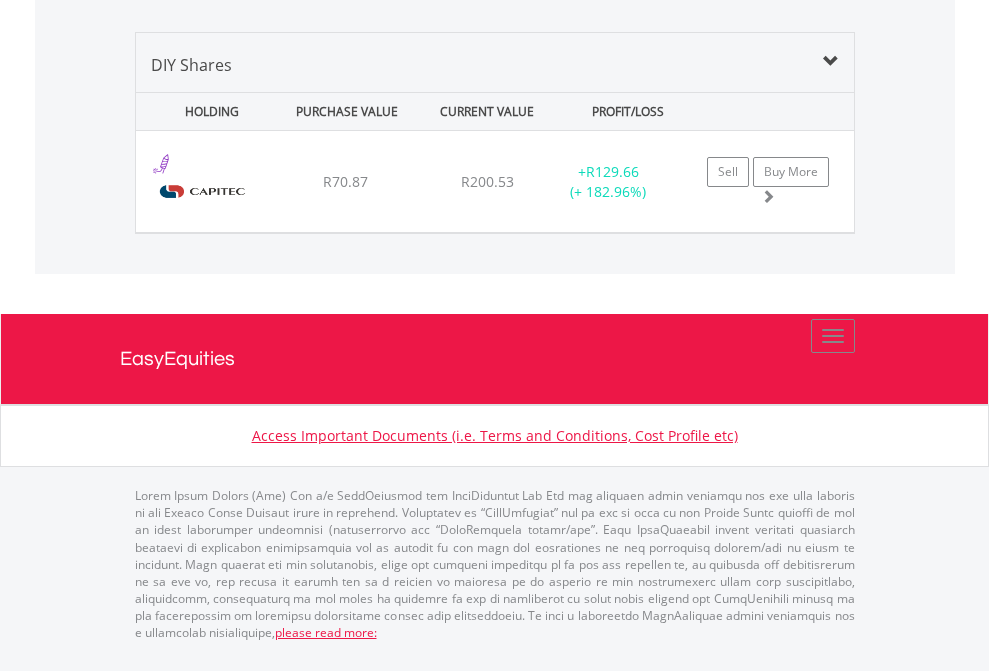 scroll, scrollTop: 2225, scrollLeft: 0, axis: vertical 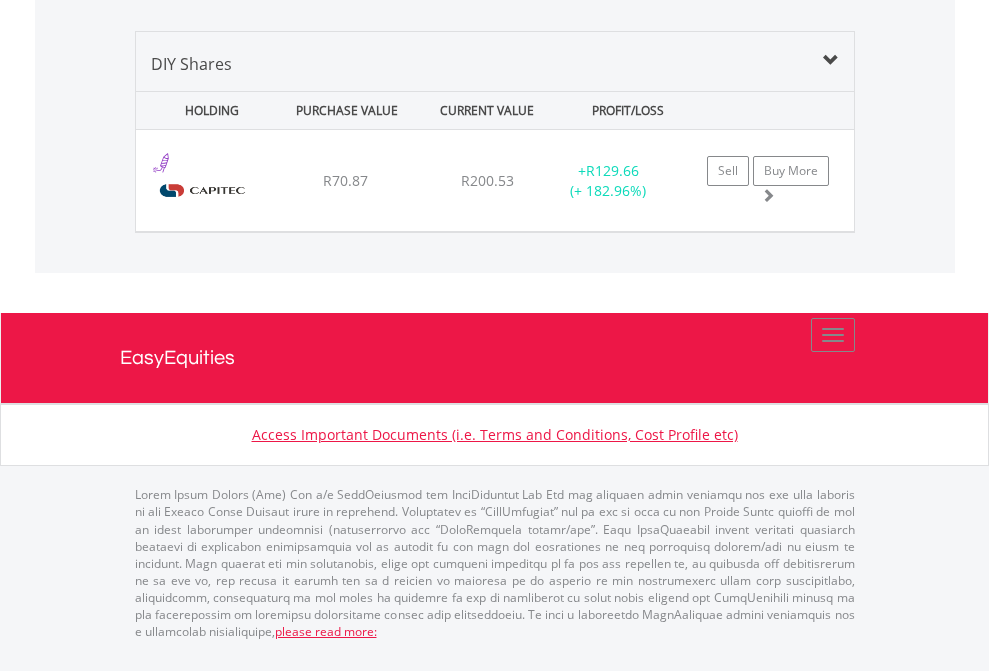 click on "TFSA" at bounding box center [818, -1339] 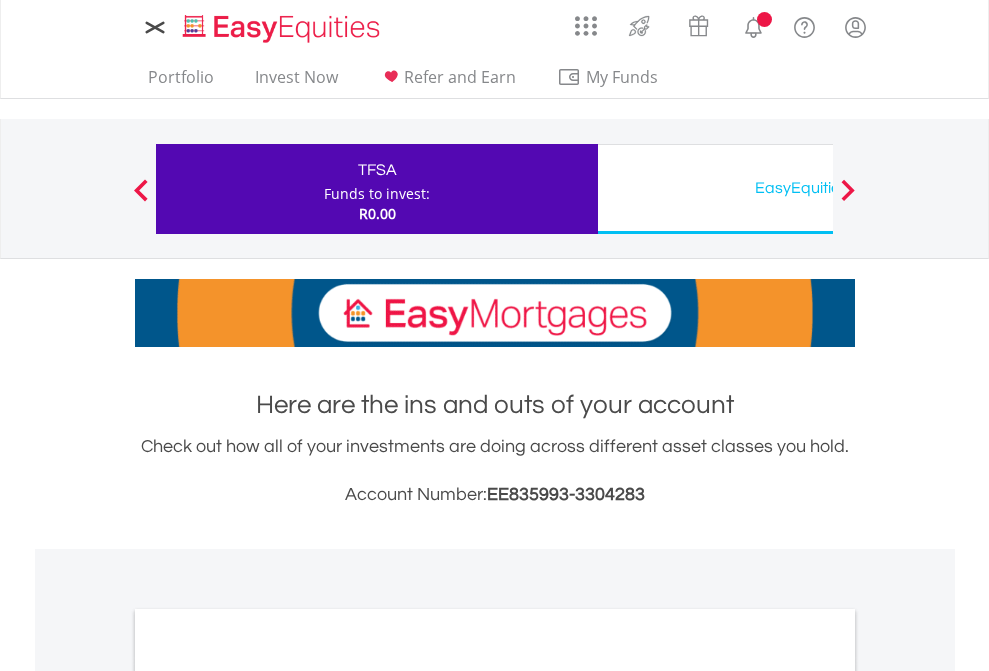 scroll, scrollTop: 0, scrollLeft: 0, axis: both 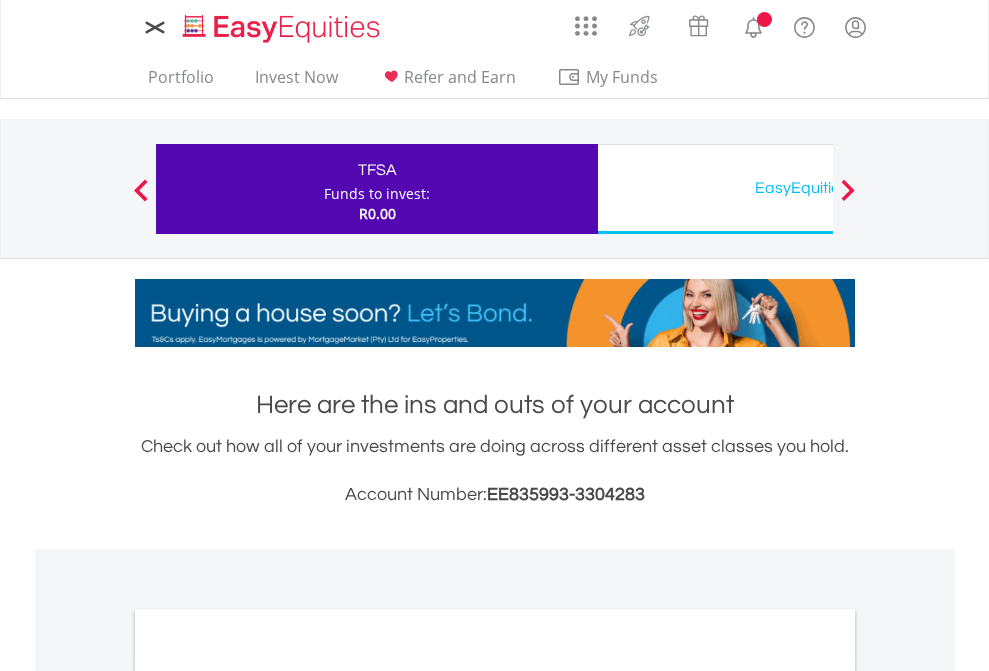 click on "All Holdings" at bounding box center [268, 1096] 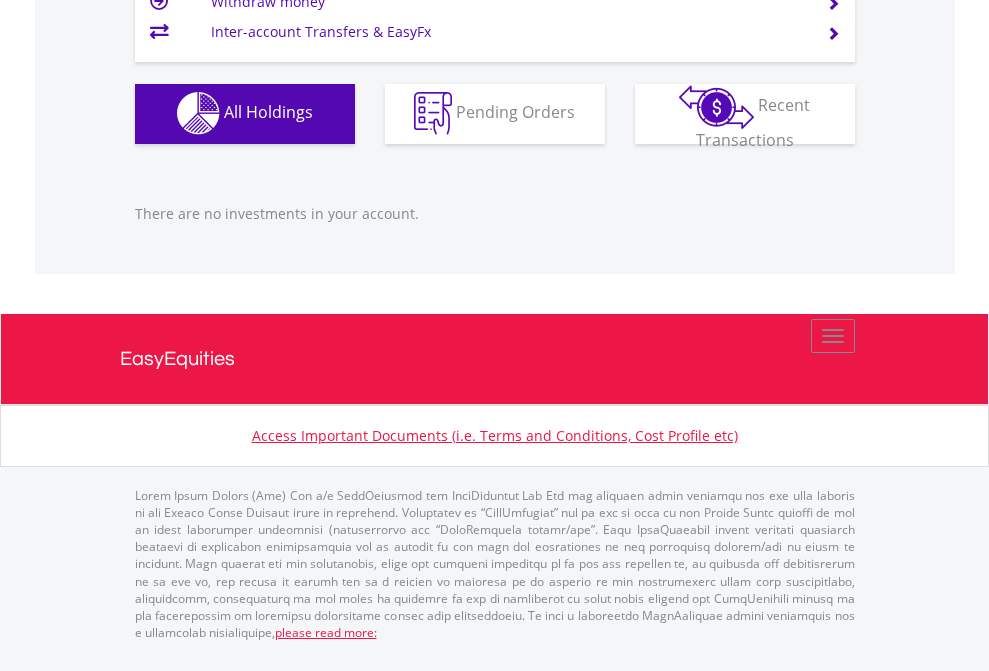 scroll, scrollTop: 1980, scrollLeft: 0, axis: vertical 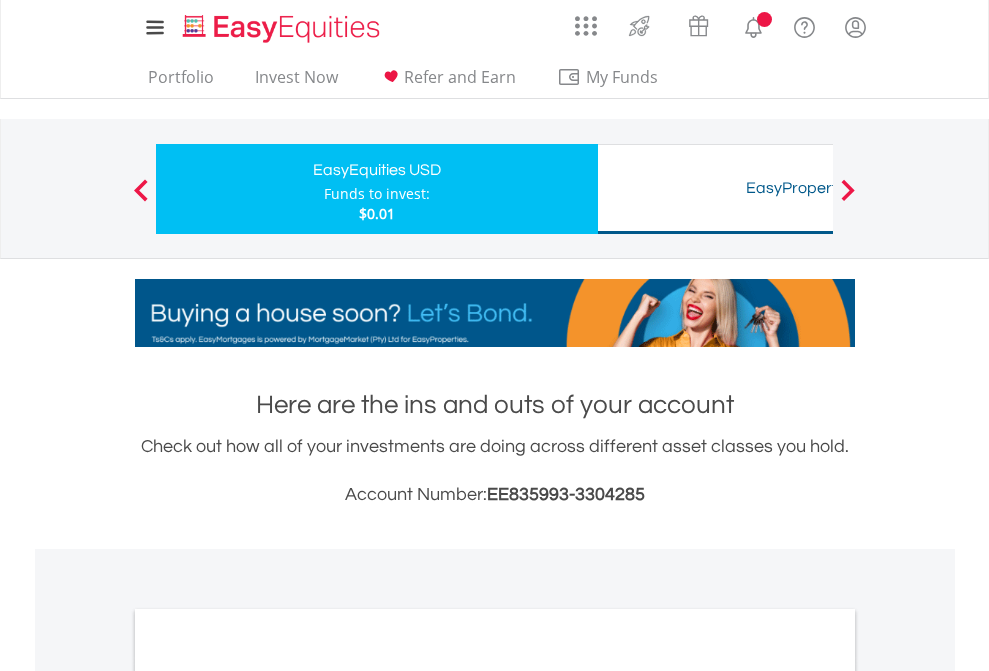 click on "All Holdings" at bounding box center [268, 1096] 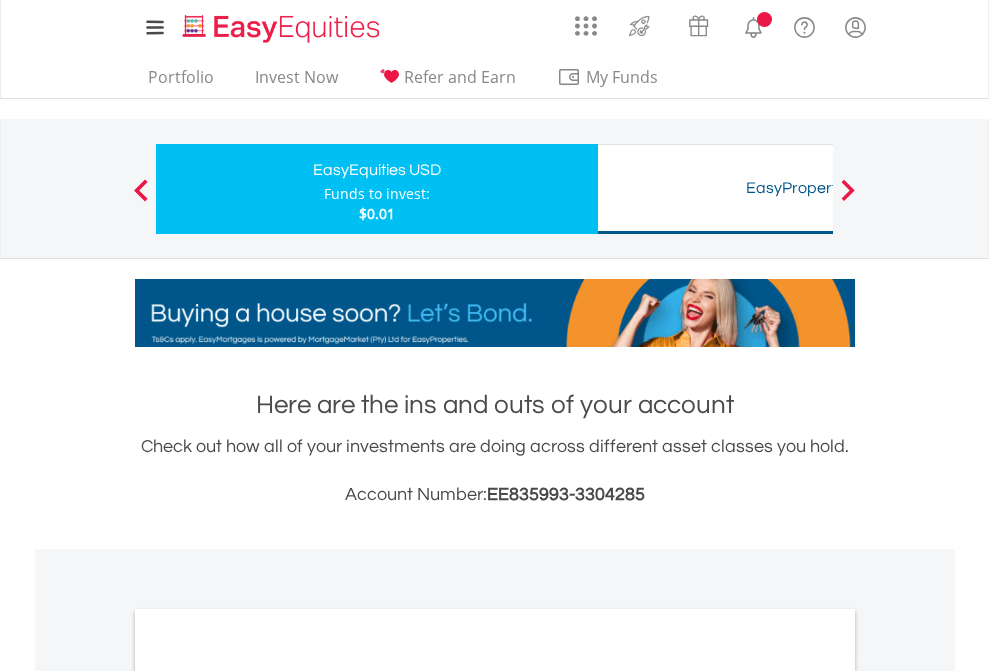 scroll, scrollTop: 1202, scrollLeft: 0, axis: vertical 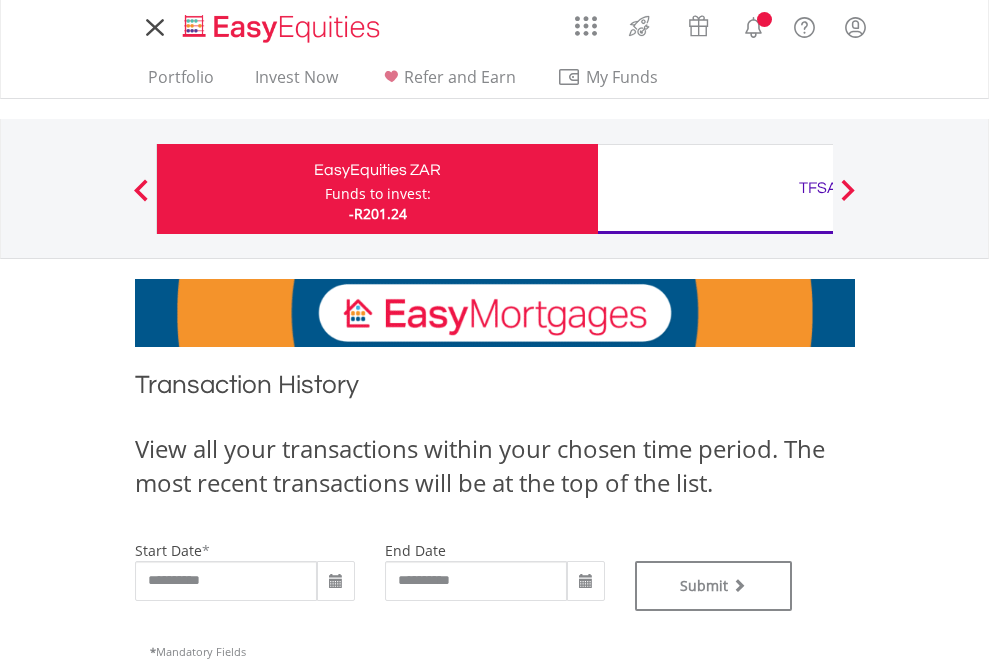 type on "**********" 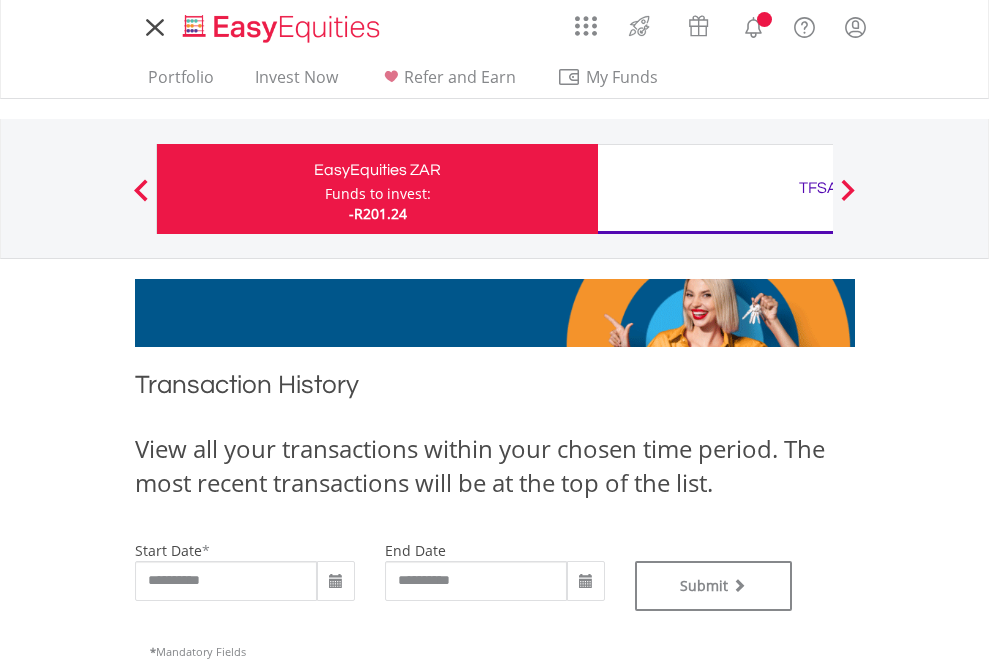 type on "**********" 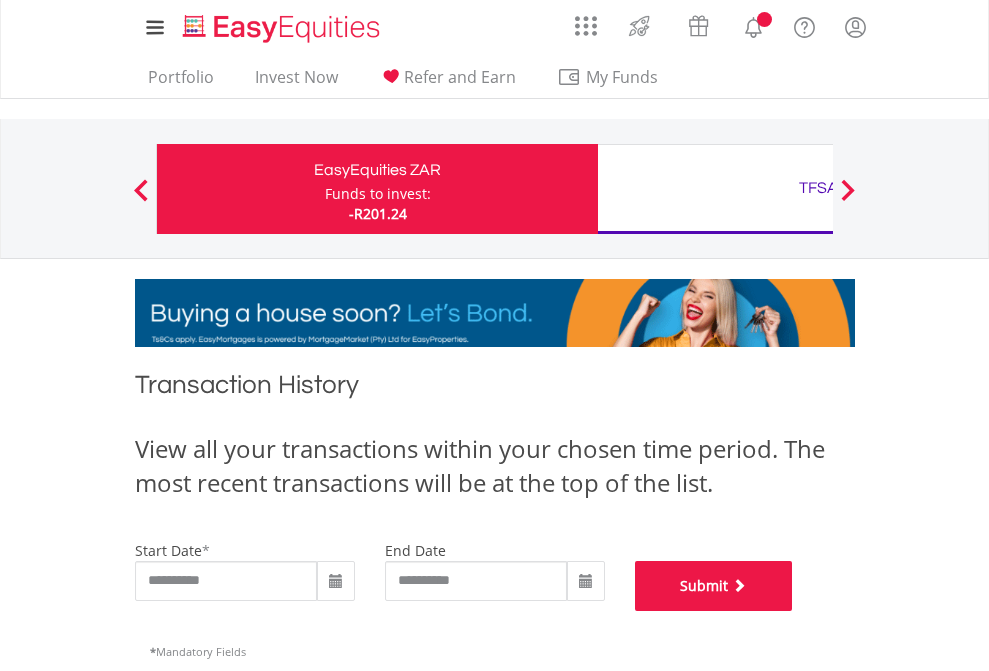 click on "Submit" at bounding box center (714, 586) 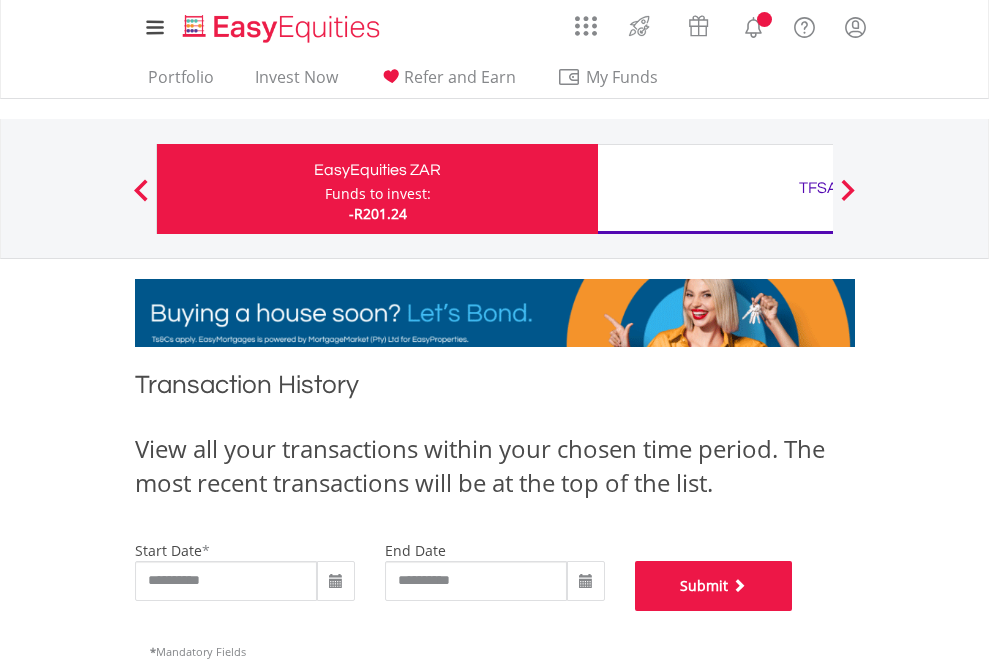 scroll, scrollTop: 811, scrollLeft: 0, axis: vertical 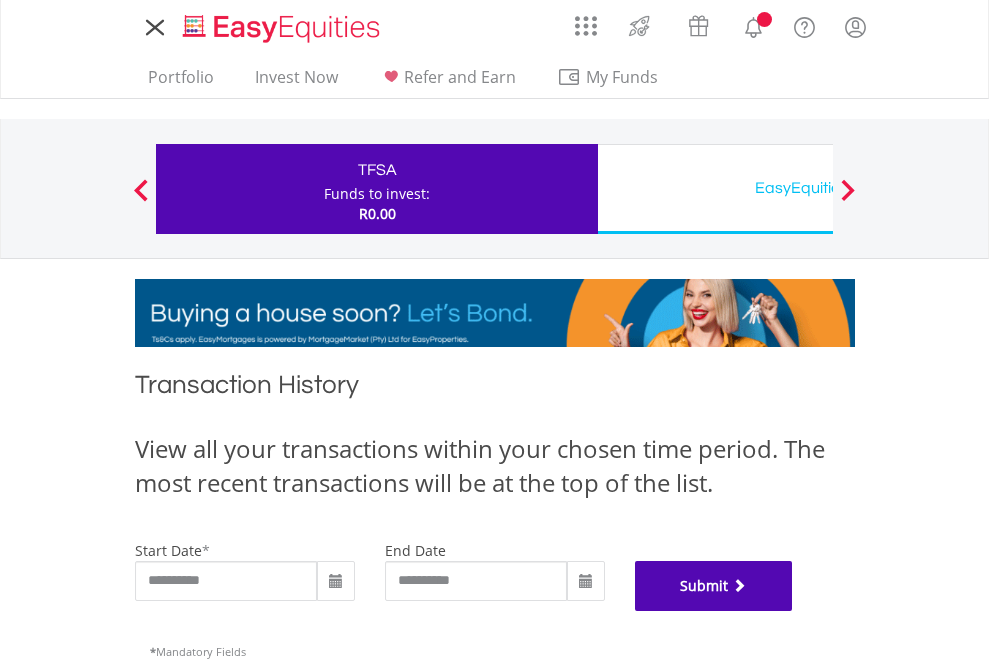 click on "Submit" at bounding box center (714, 586) 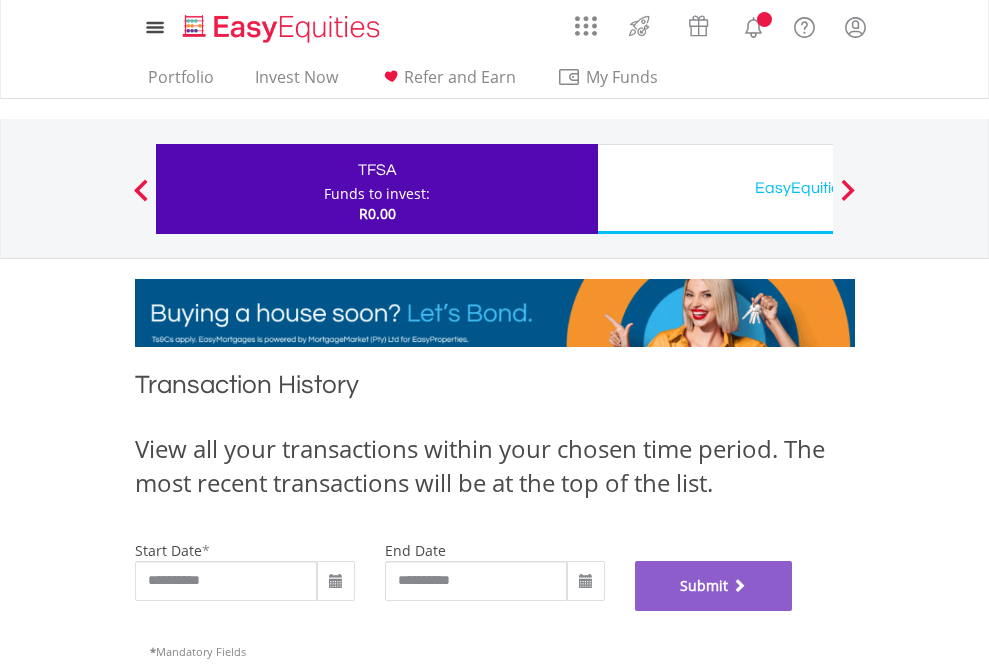 scroll, scrollTop: 811, scrollLeft: 0, axis: vertical 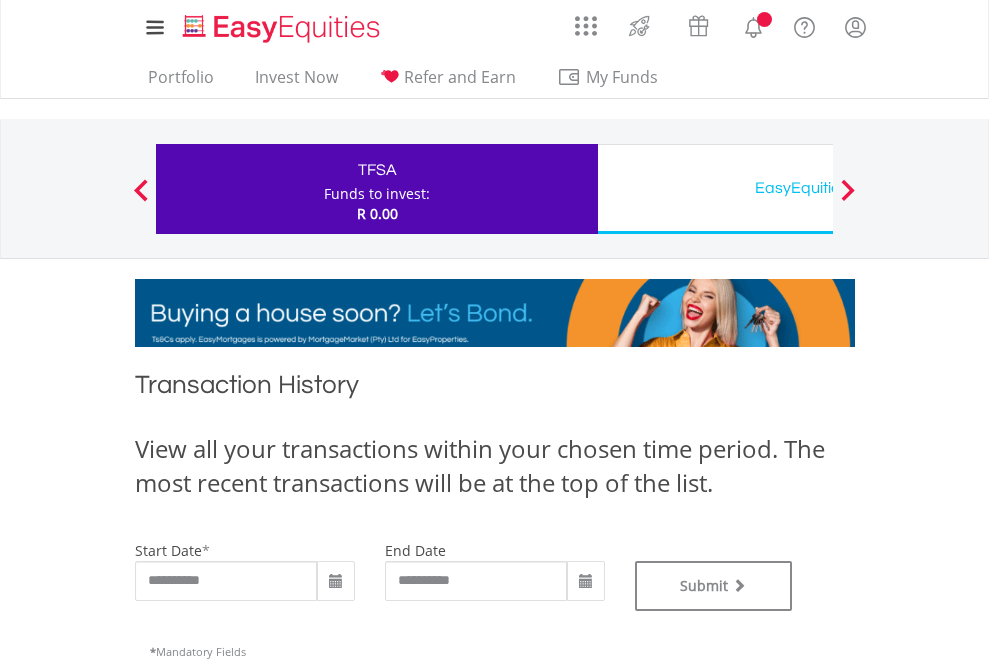 click on "EasyEquities USD" at bounding box center [818, 188] 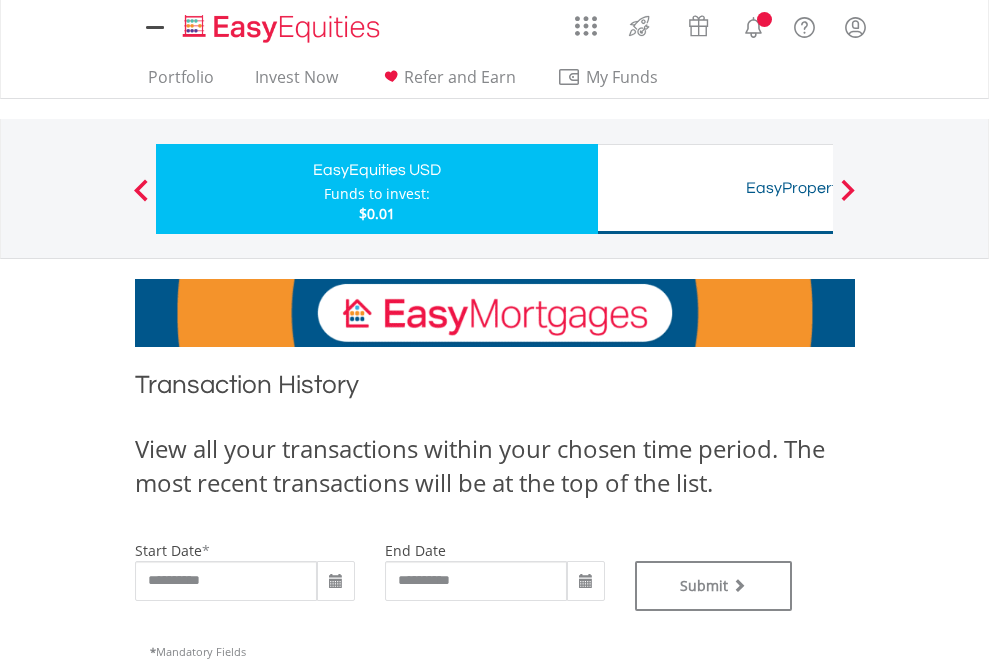 scroll, scrollTop: 0, scrollLeft: 0, axis: both 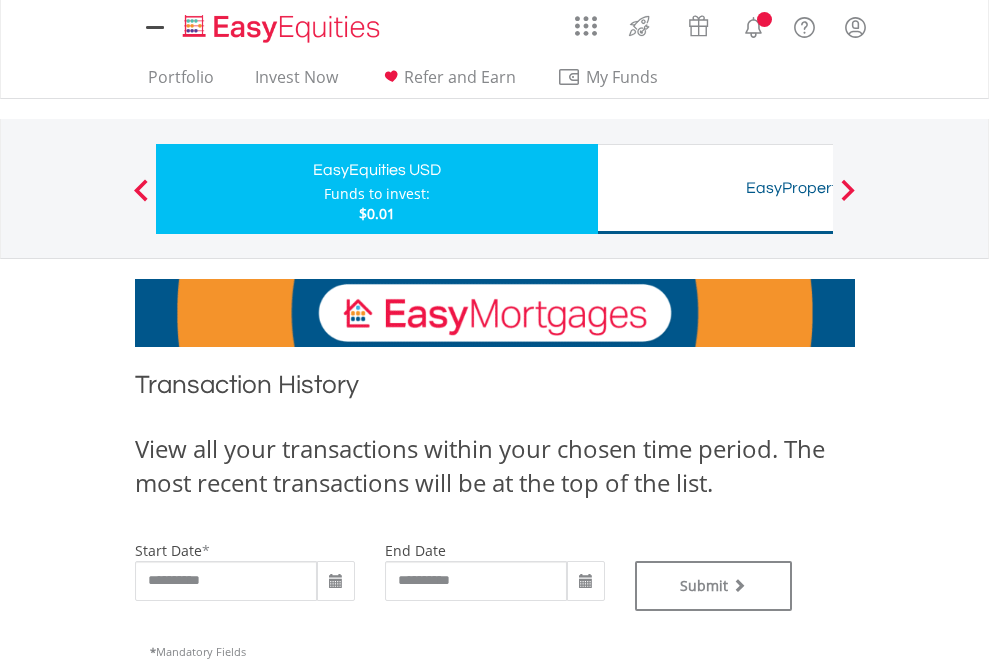 type on "**********" 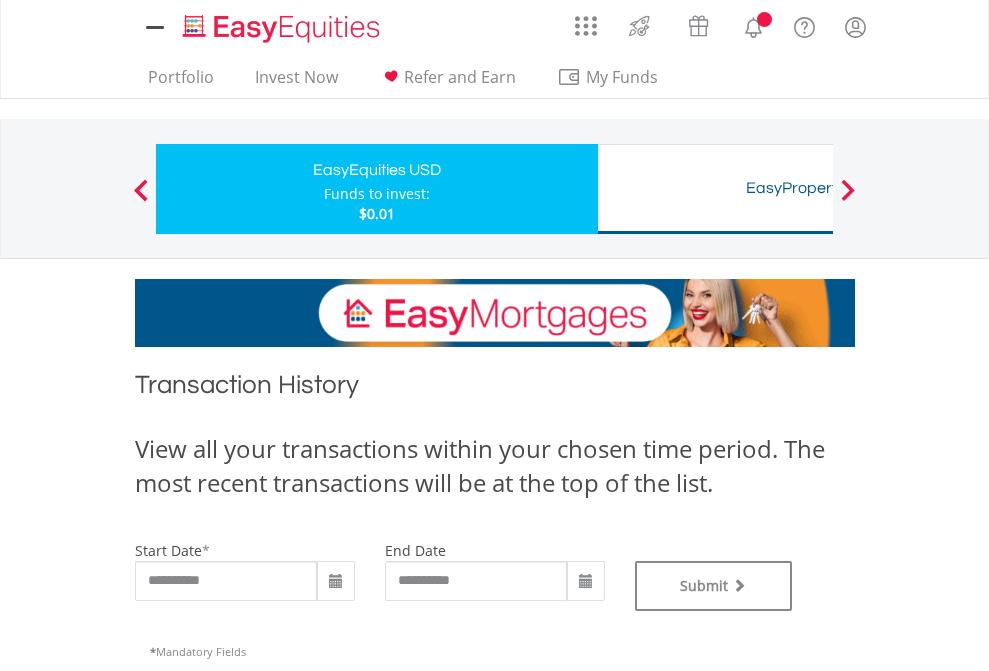 type on "**********" 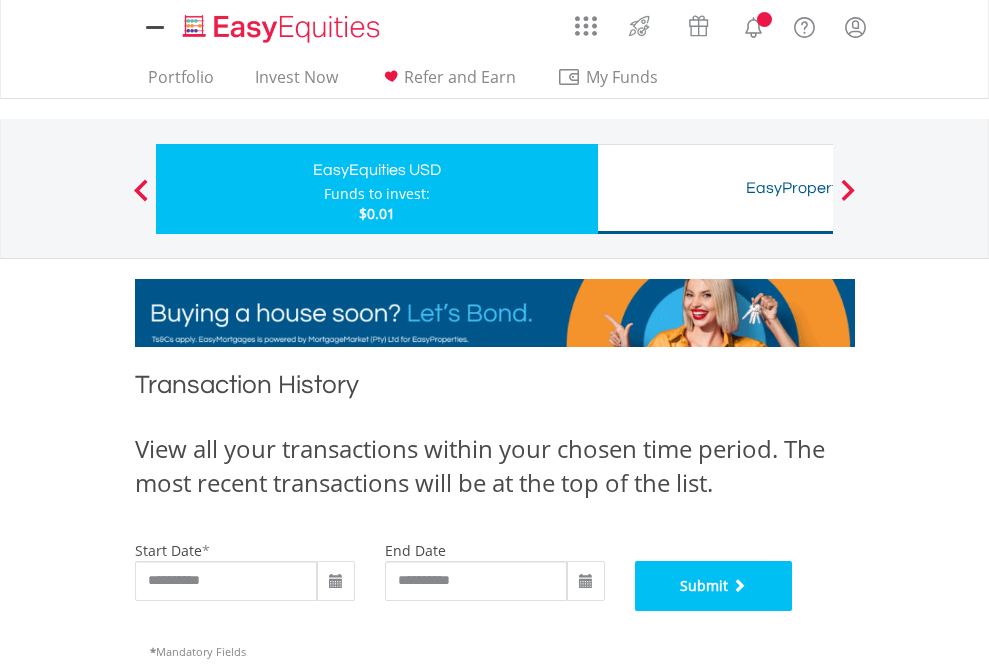 click on "Submit" at bounding box center (714, 586) 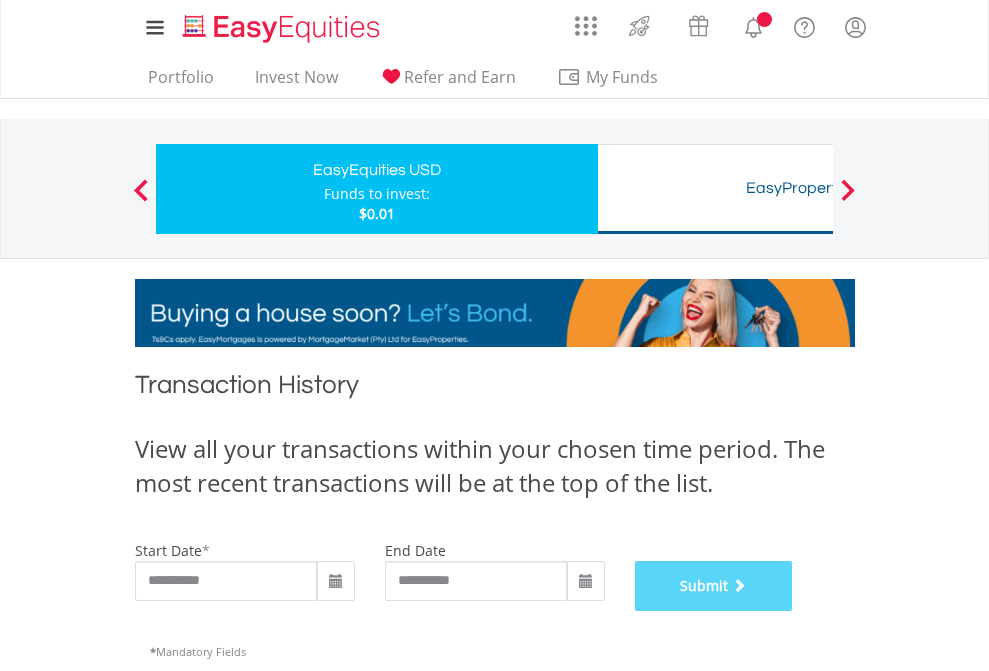 scroll, scrollTop: 811, scrollLeft: 0, axis: vertical 